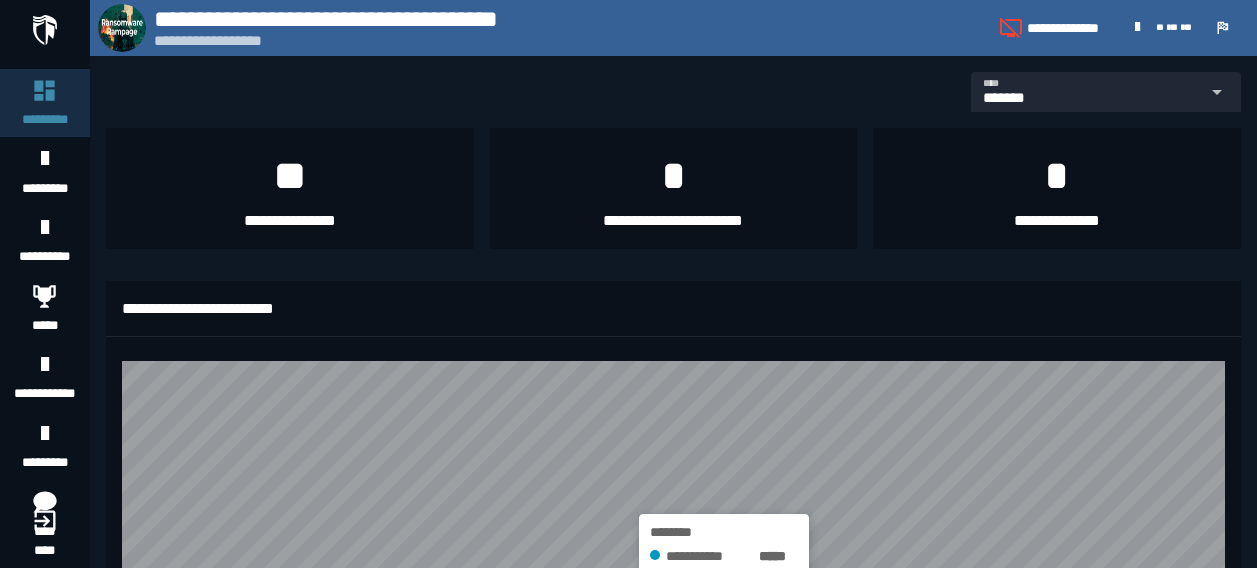 scroll, scrollTop: 0, scrollLeft: 0, axis: both 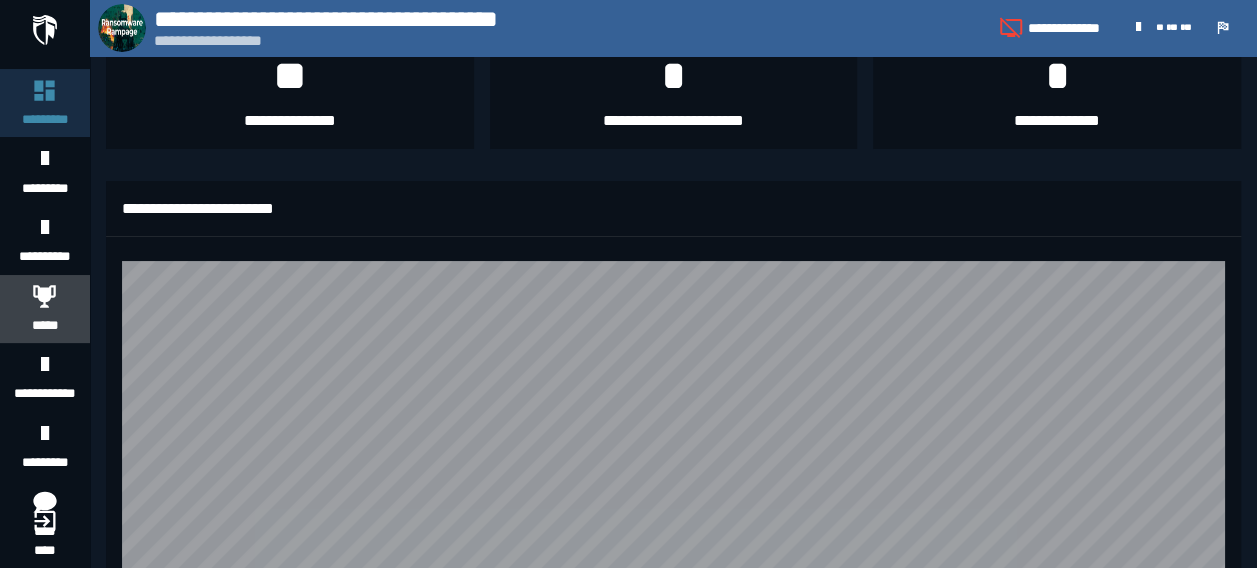 click 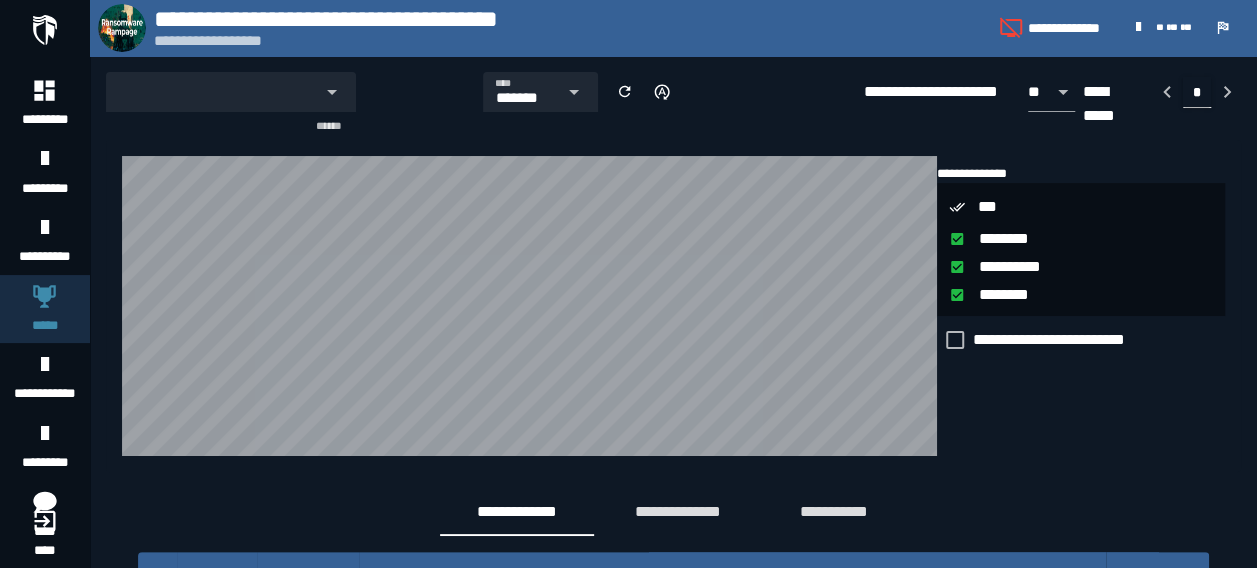 scroll, scrollTop: 300, scrollLeft: 0, axis: vertical 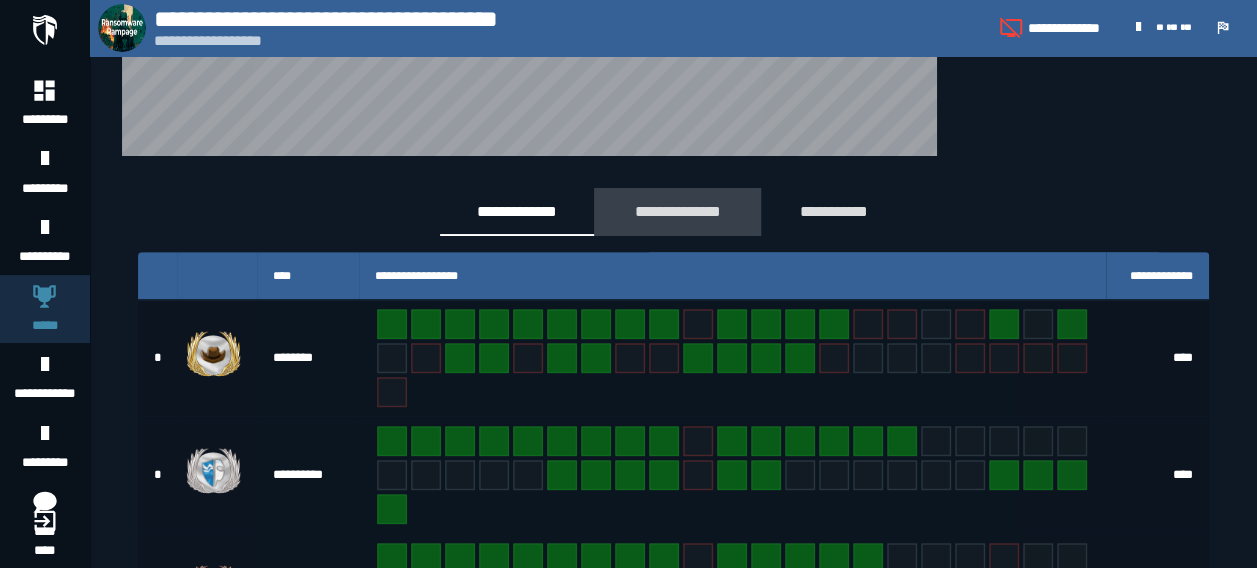 click on "**********" at bounding box center (677, 211) 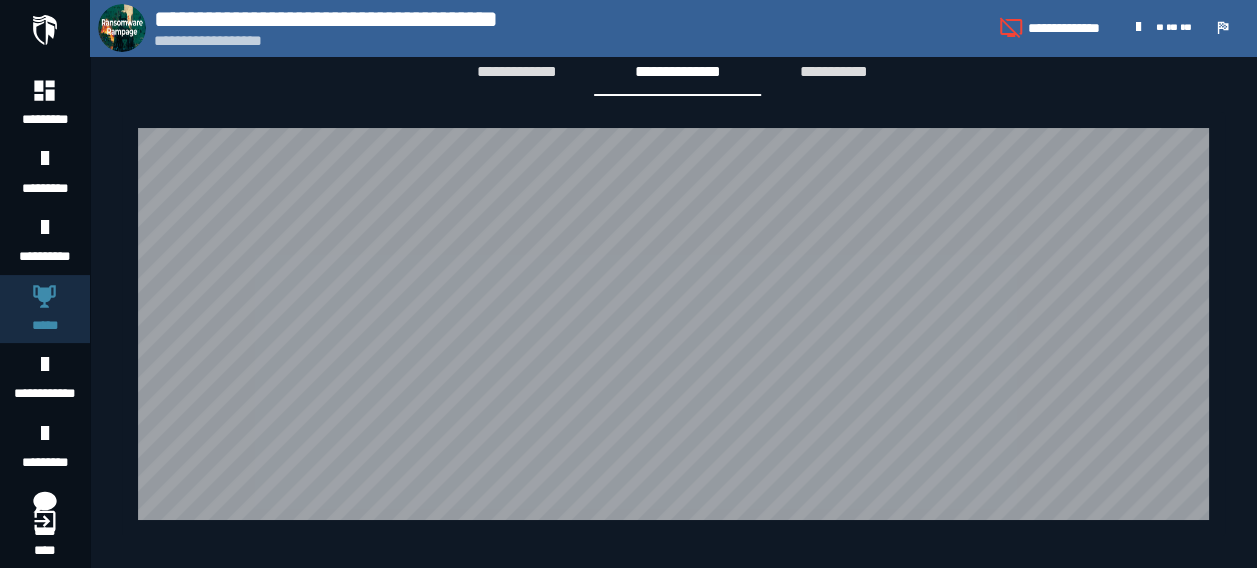 scroll, scrollTop: 140, scrollLeft: 0, axis: vertical 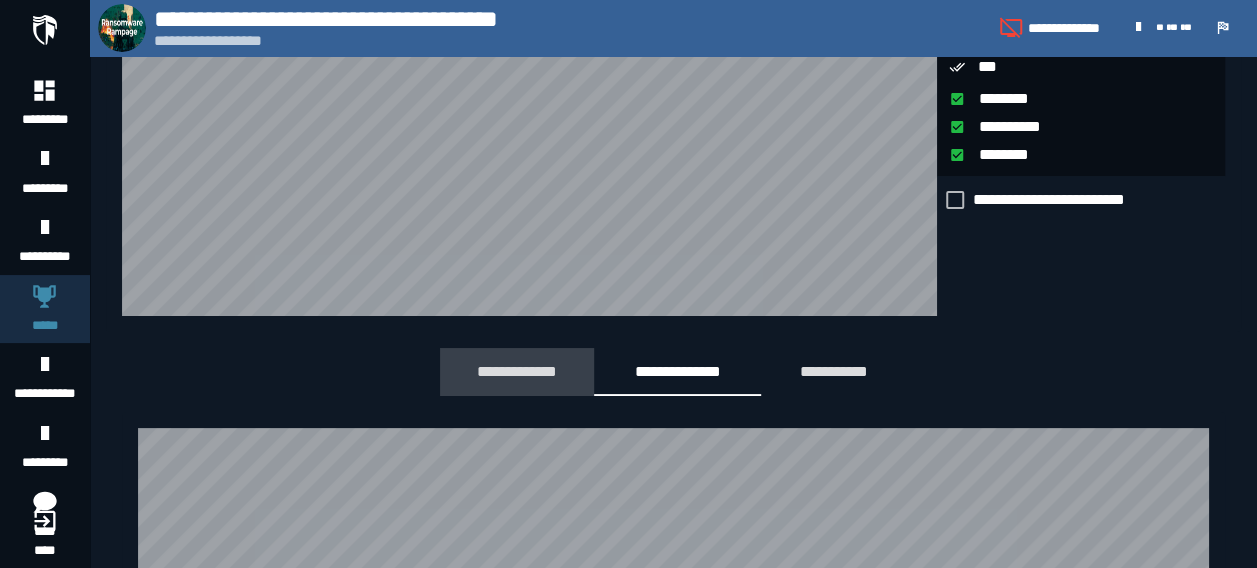 click on "**********" at bounding box center [517, 371] 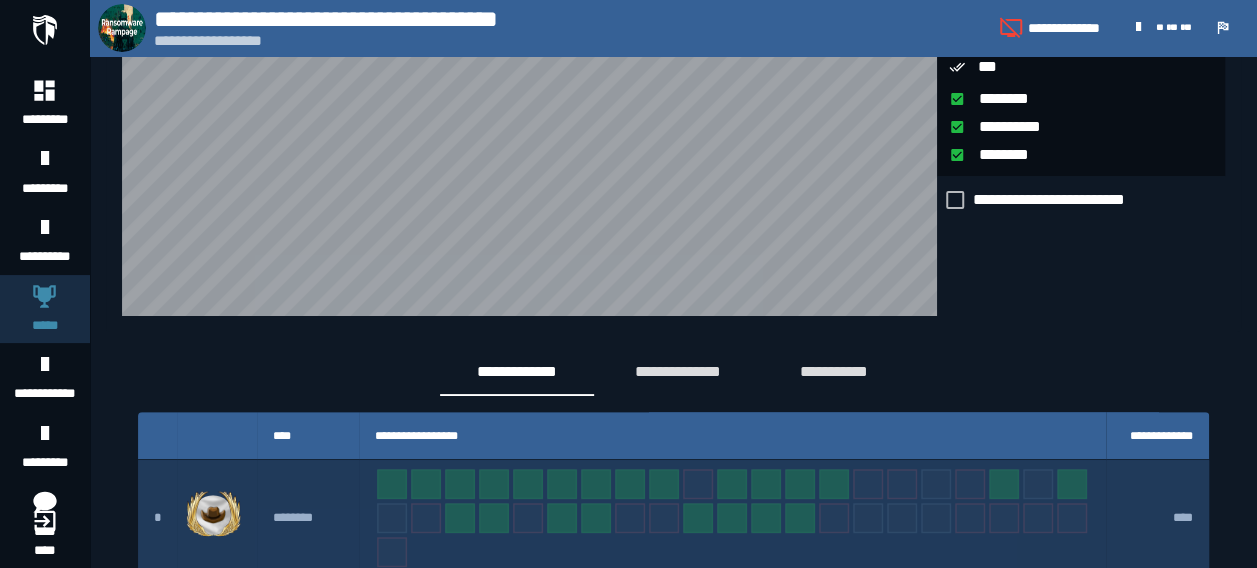 click on "********" at bounding box center [307, 518] 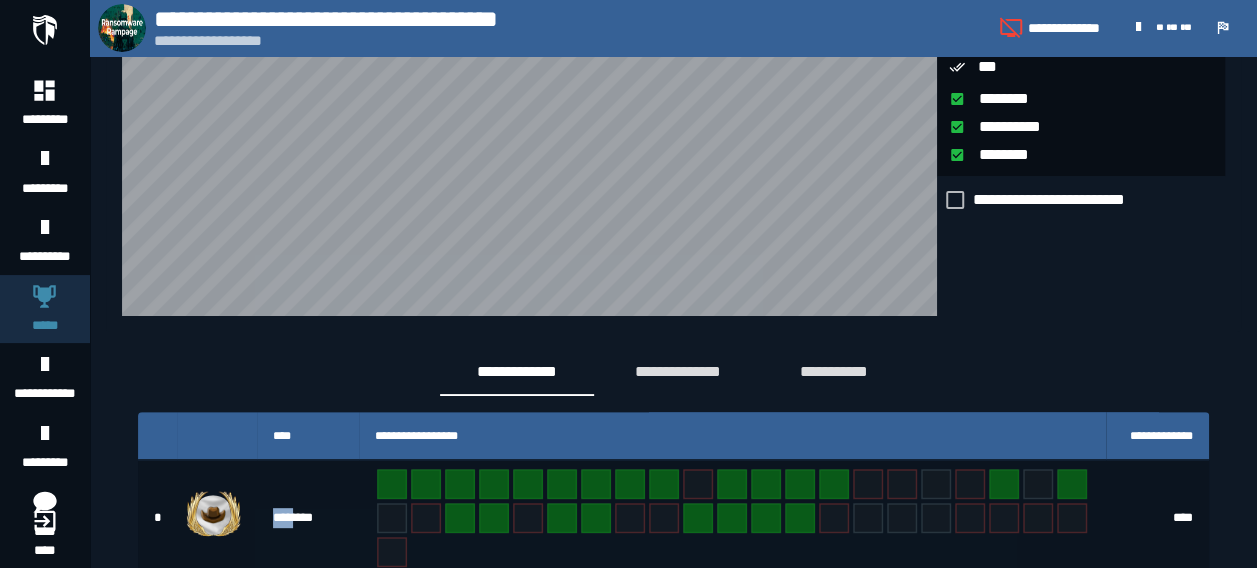 scroll, scrollTop: 413, scrollLeft: 0, axis: vertical 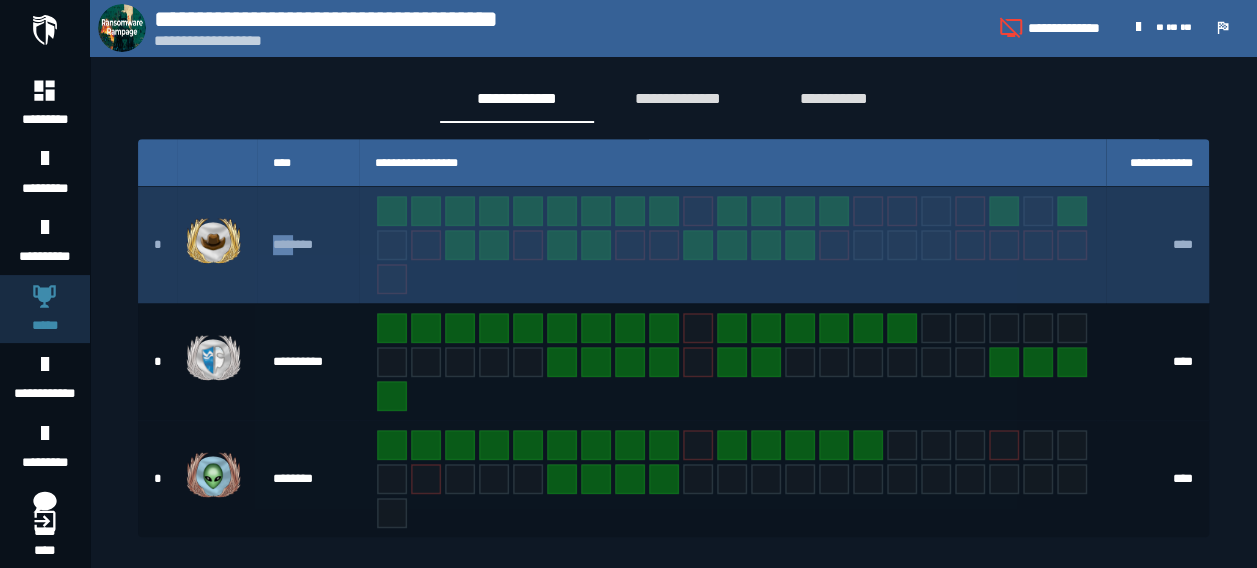 click on "********" at bounding box center (307, 245) 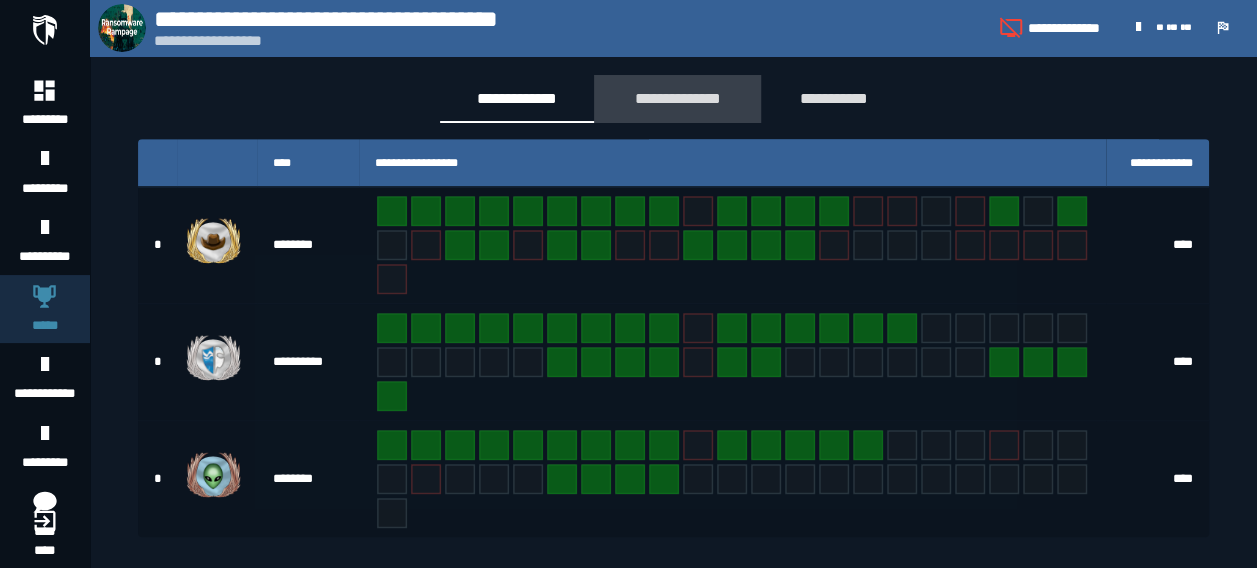 click on "**********" at bounding box center [677, 98] 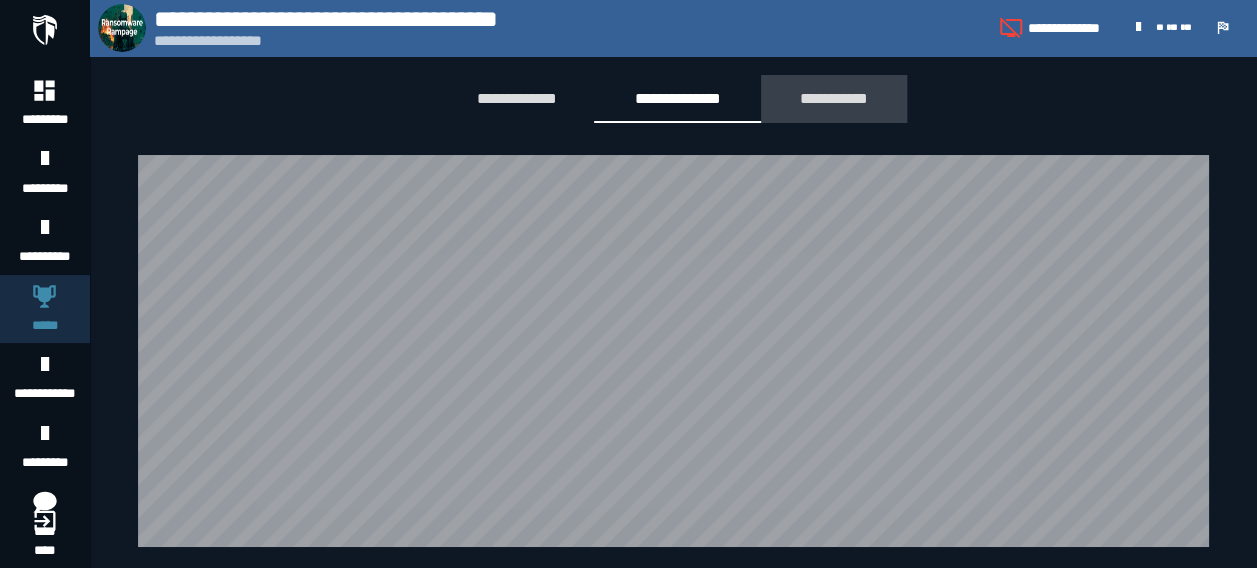 click on "**********" at bounding box center [834, 98] 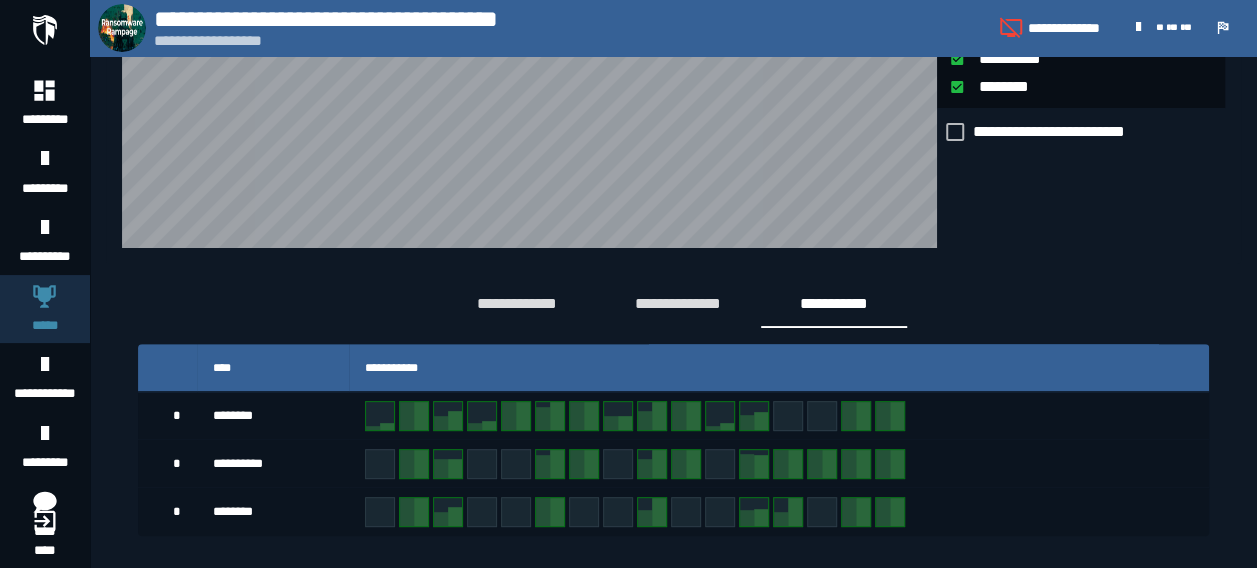 scroll, scrollTop: 0, scrollLeft: 0, axis: both 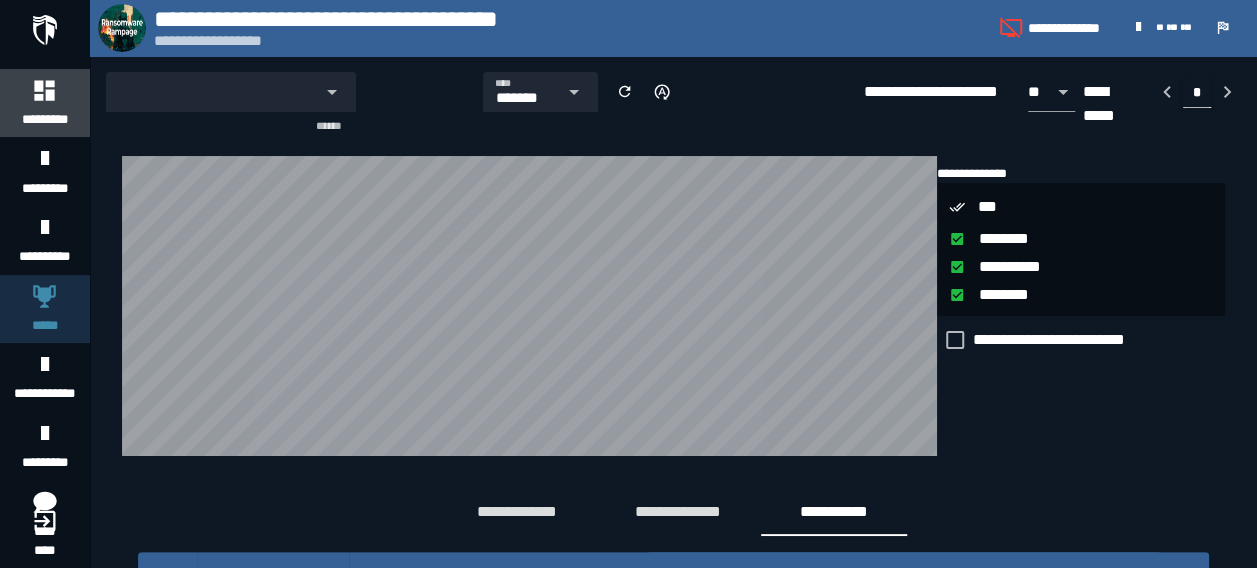 click on "*********" at bounding box center [45, 119] 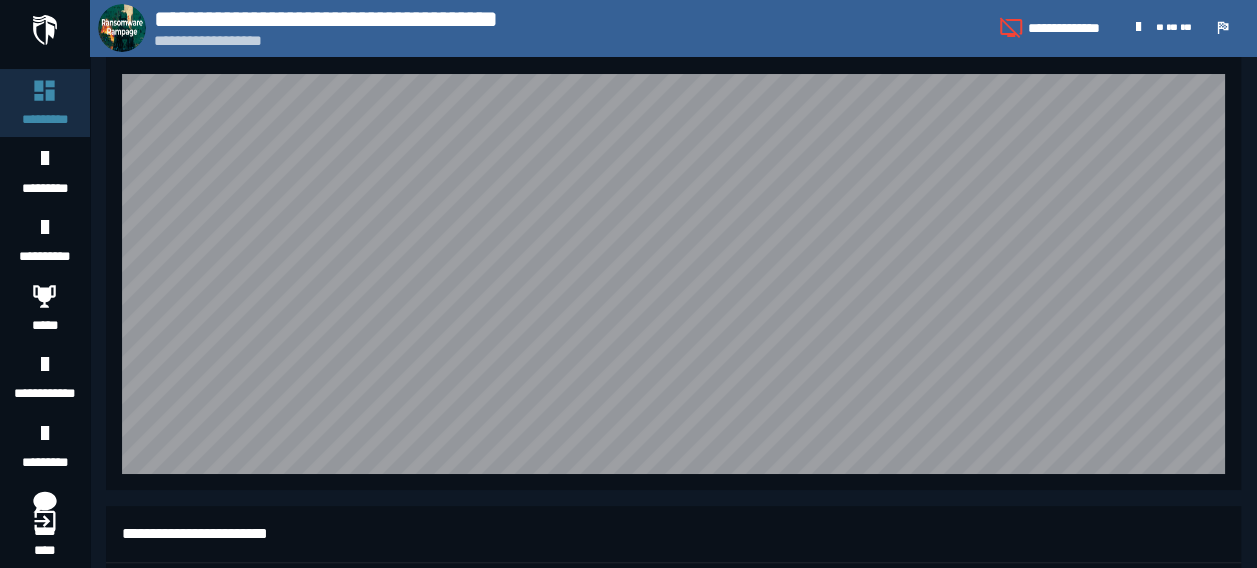 scroll, scrollTop: 700, scrollLeft: 0, axis: vertical 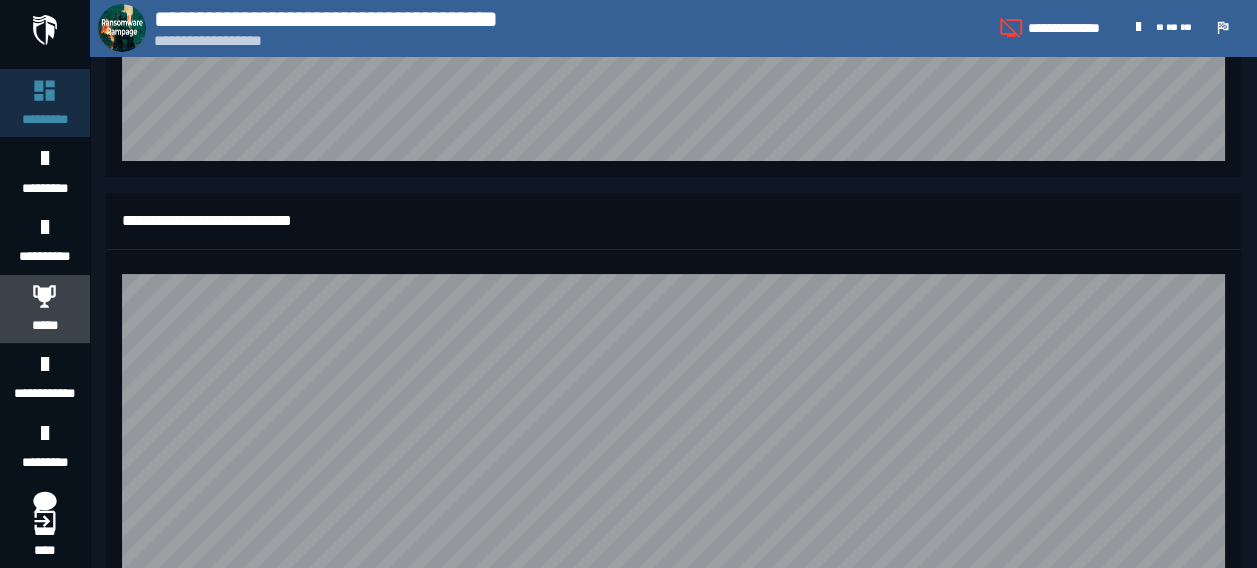 click 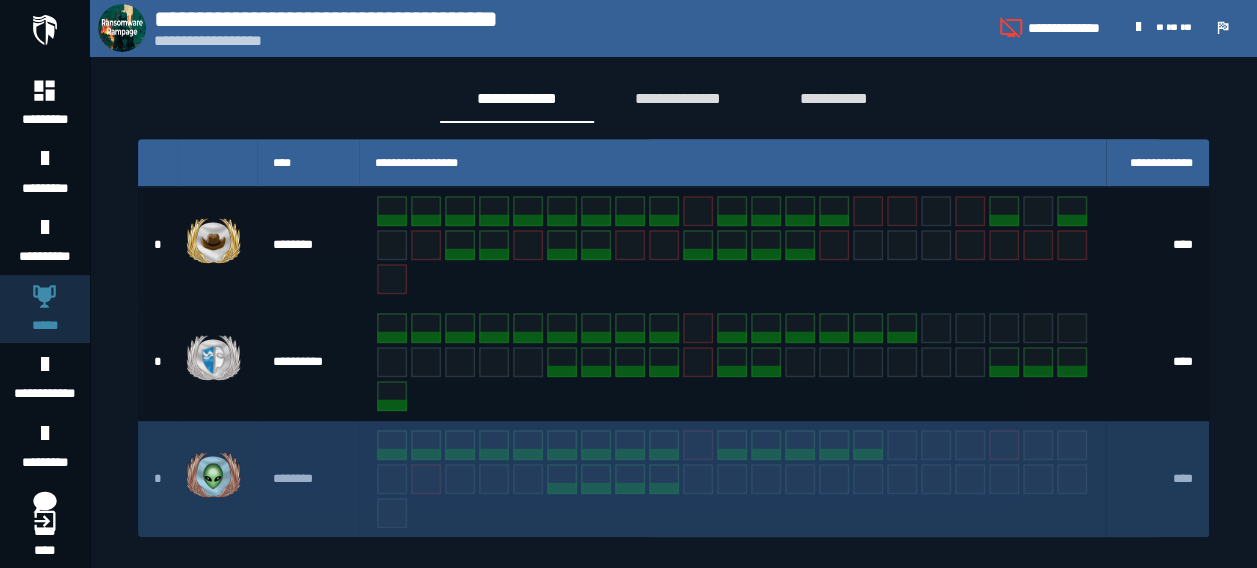 scroll, scrollTop: 0, scrollLeft: 0, axis: both 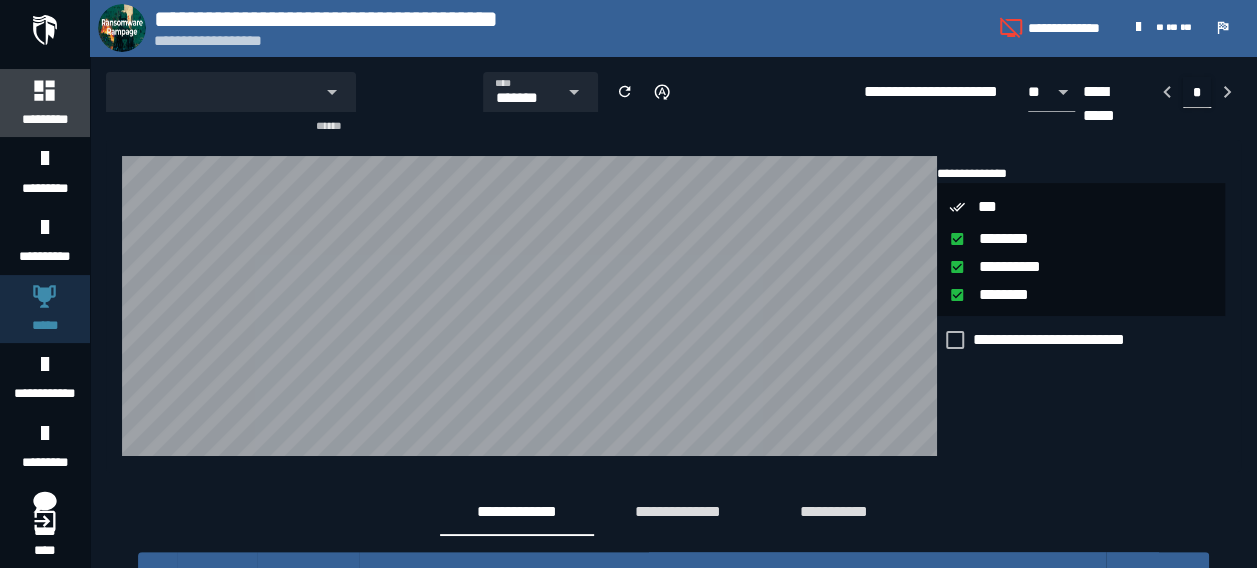 click 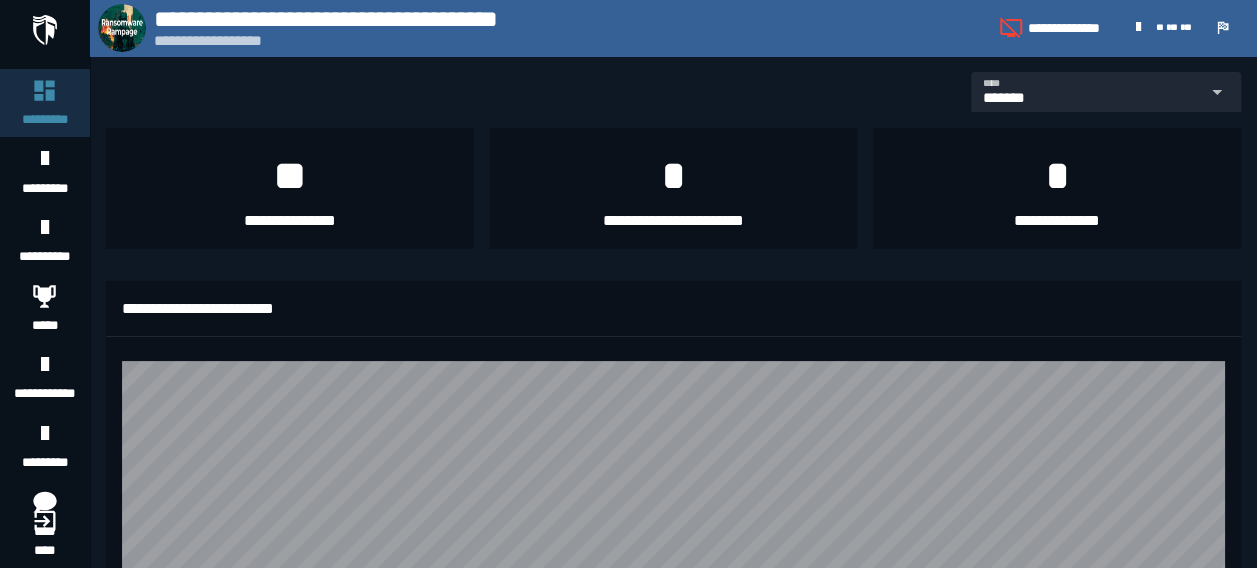 click on "**********" at bounding box center [290, 188] 